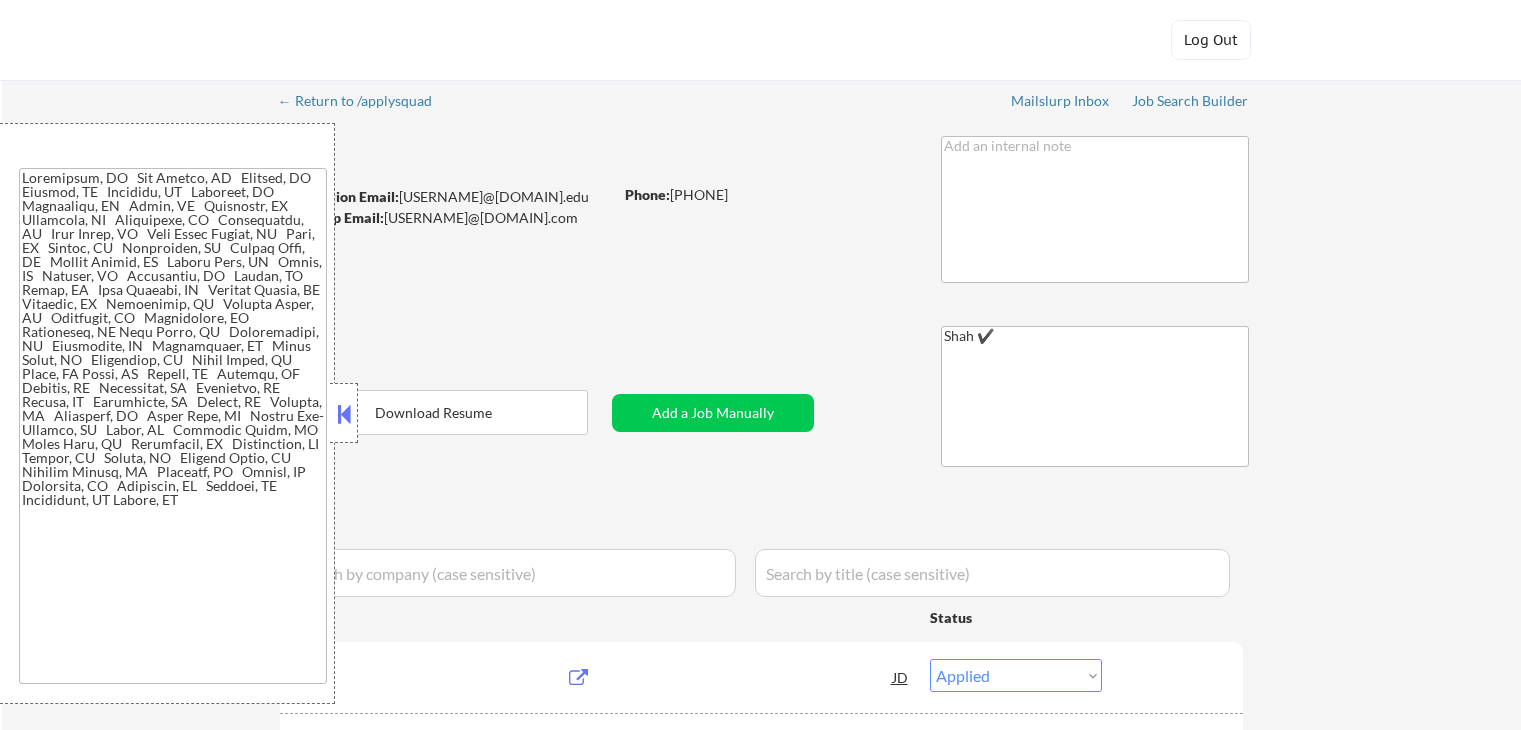 select on ""applied"" 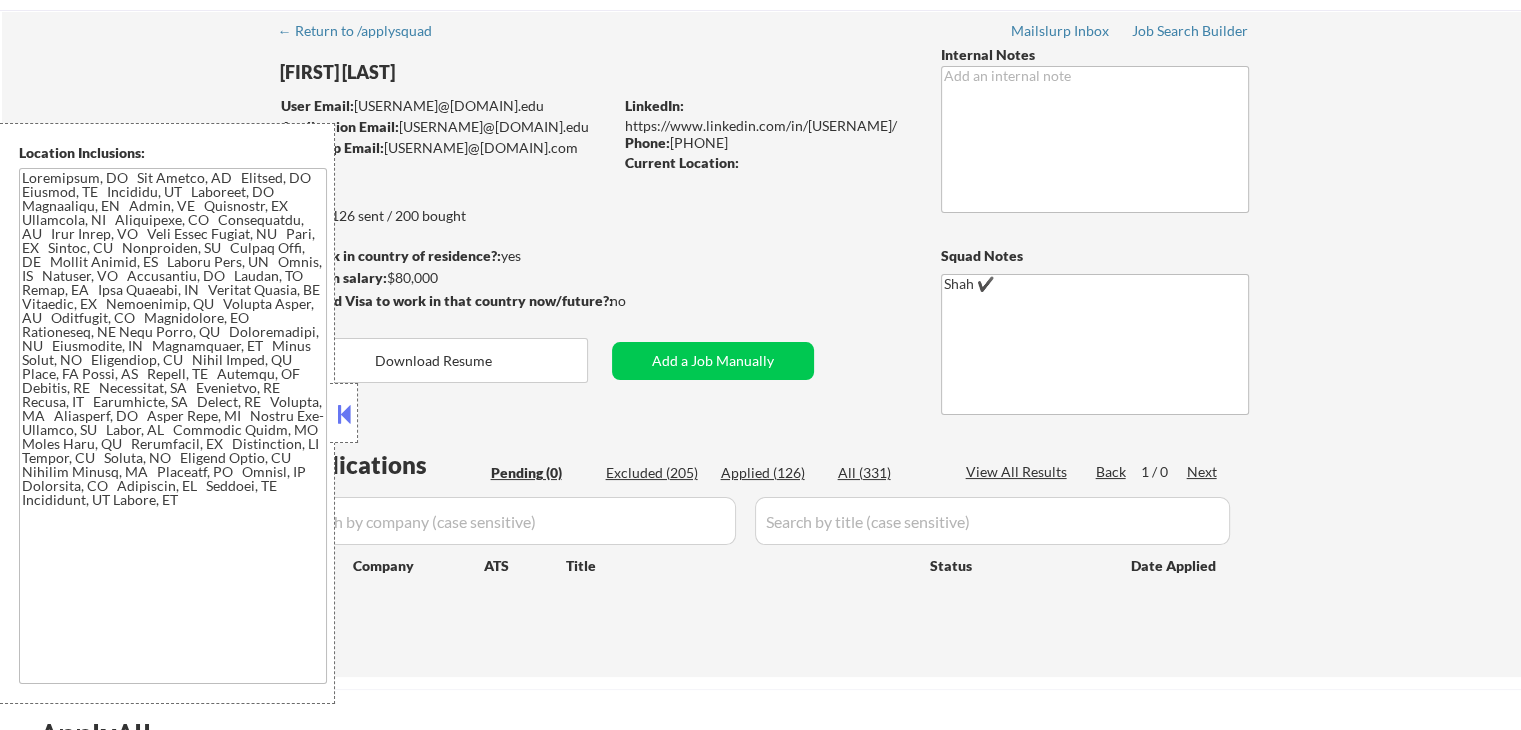 scroll, scrollTop: 100, scrollLeft: 0, axis: vertical 